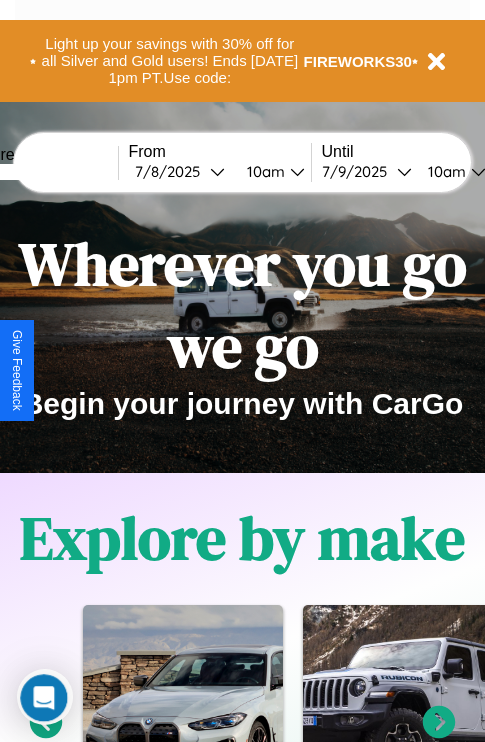 scroll, scrollTop: 0, scrollLeft: 0, axis: both 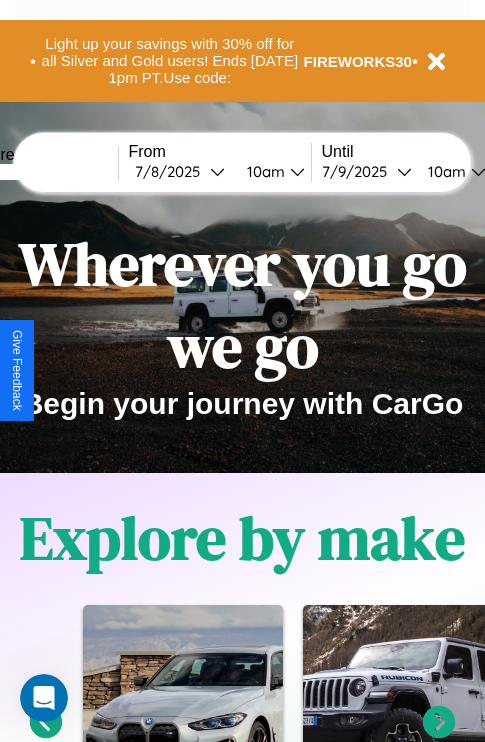 click at bounding box center [43, 172] 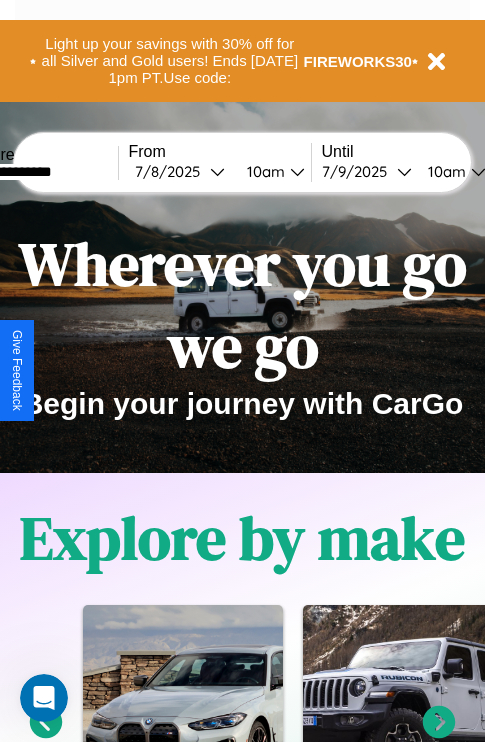 type on "**********" 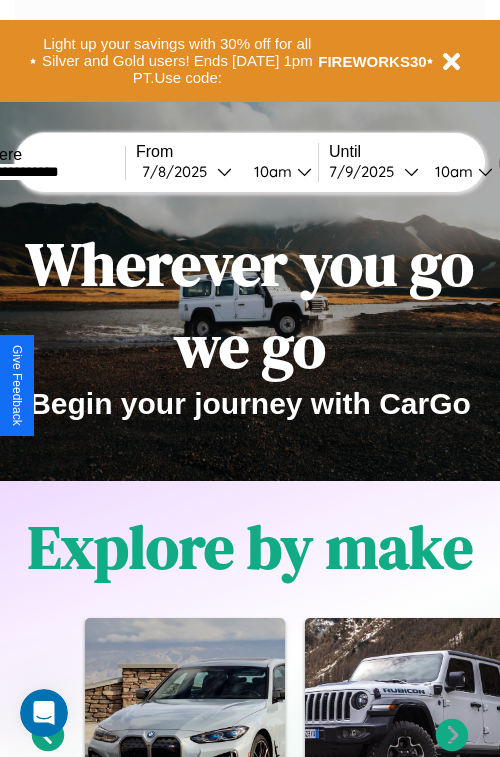 select on "*" 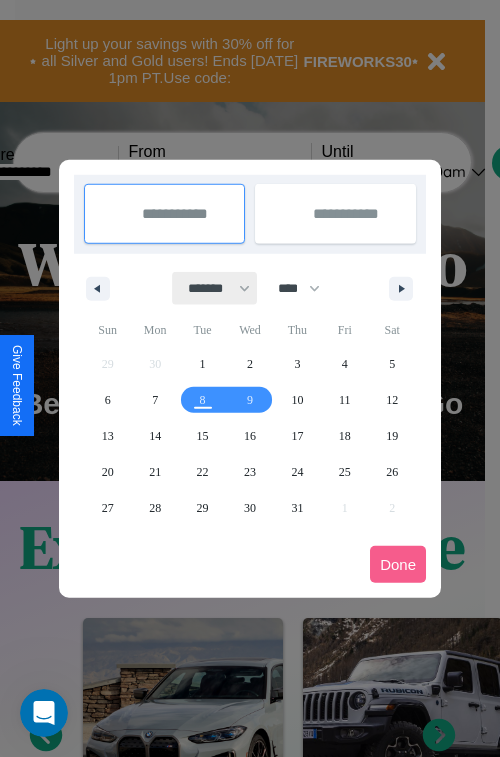 click on "******* ******** ***** ***** *** **** **** ****** ********* ******* ******** ********" at bounding box center [215, 288] 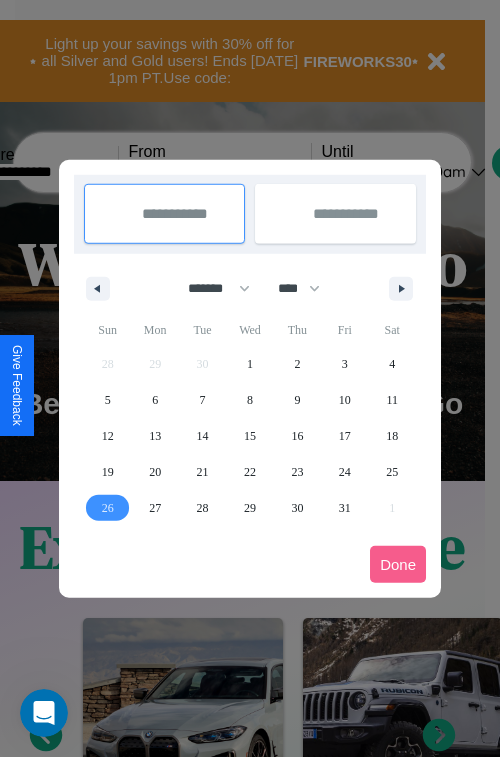 click on "26" at bounding box center [108, 508] 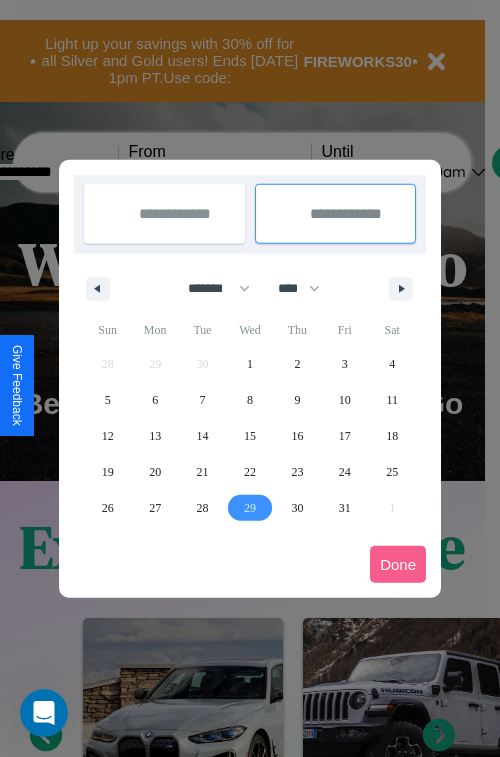 click on "29" at bounding box center [250, 508] 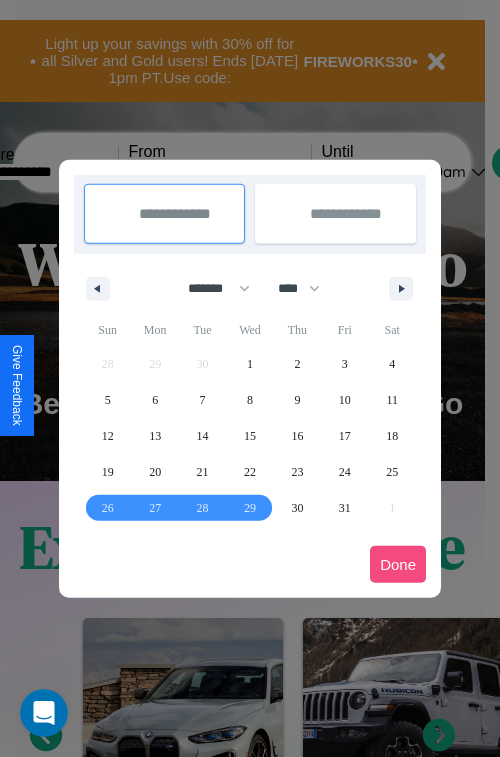 click on "Done" at bounding box center [398, 564] 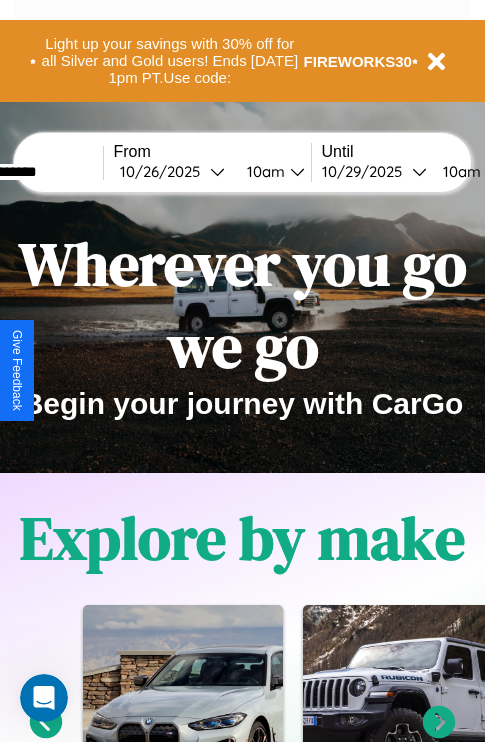 scroll, scrollTop: 0, scrollLeft: 83, axis: horizontal 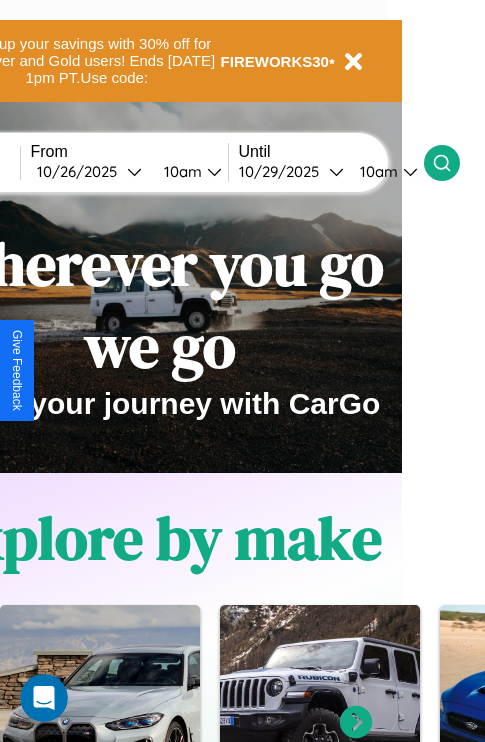 click 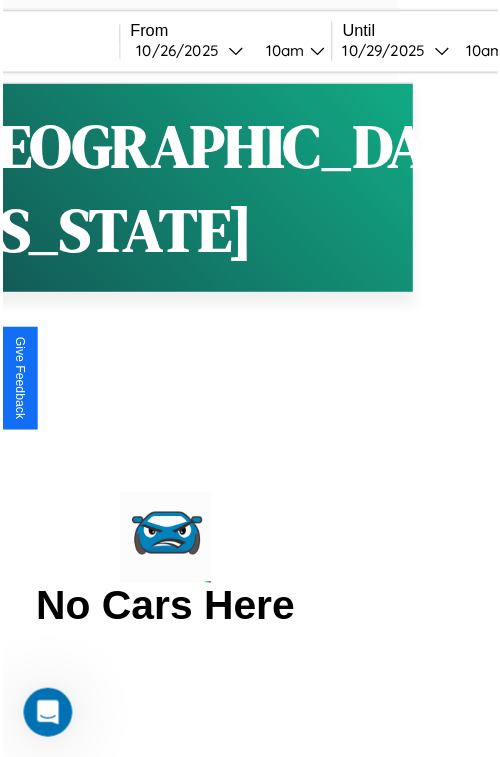 scroll, scrollTop: 0, scrollLeft: 0, axis: both 